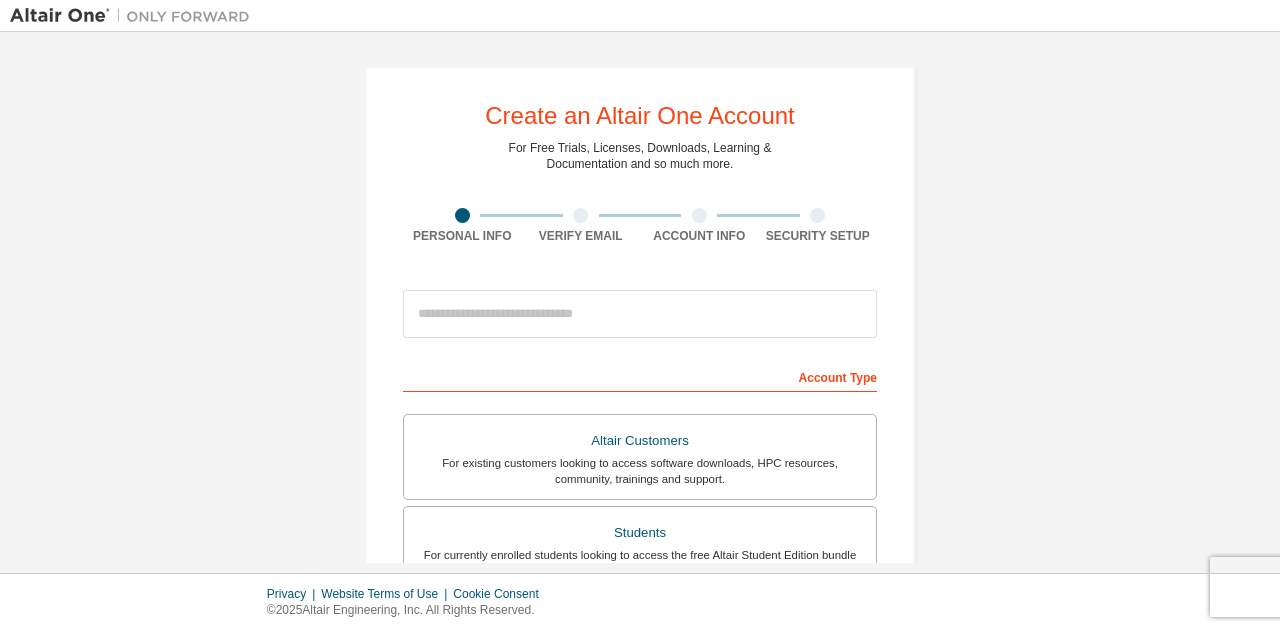 scroll, scrollTop: 0, scrollLeft: 0, axis: both 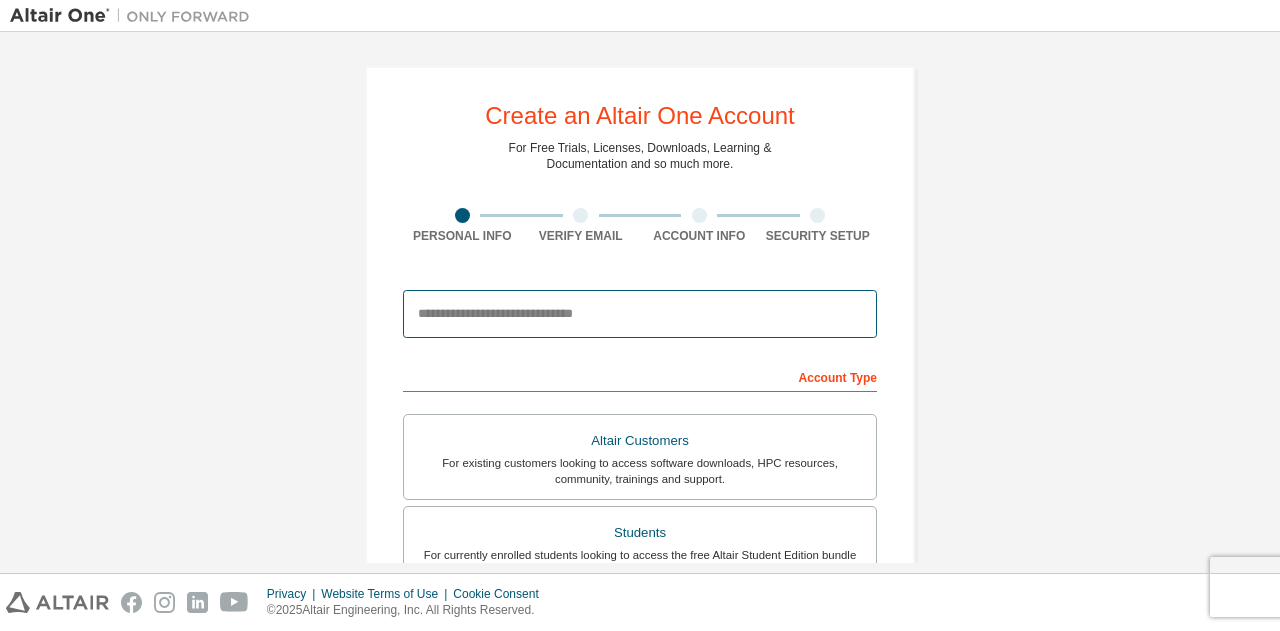 click at bounding box center [640, 314] 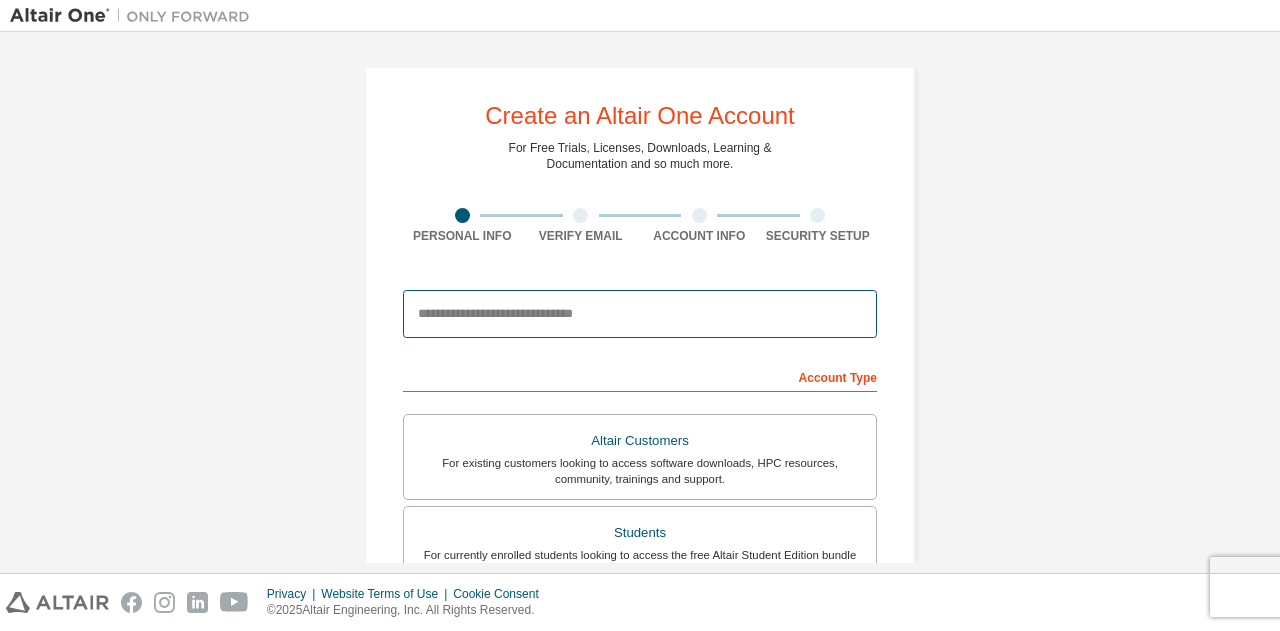 type on "**********" 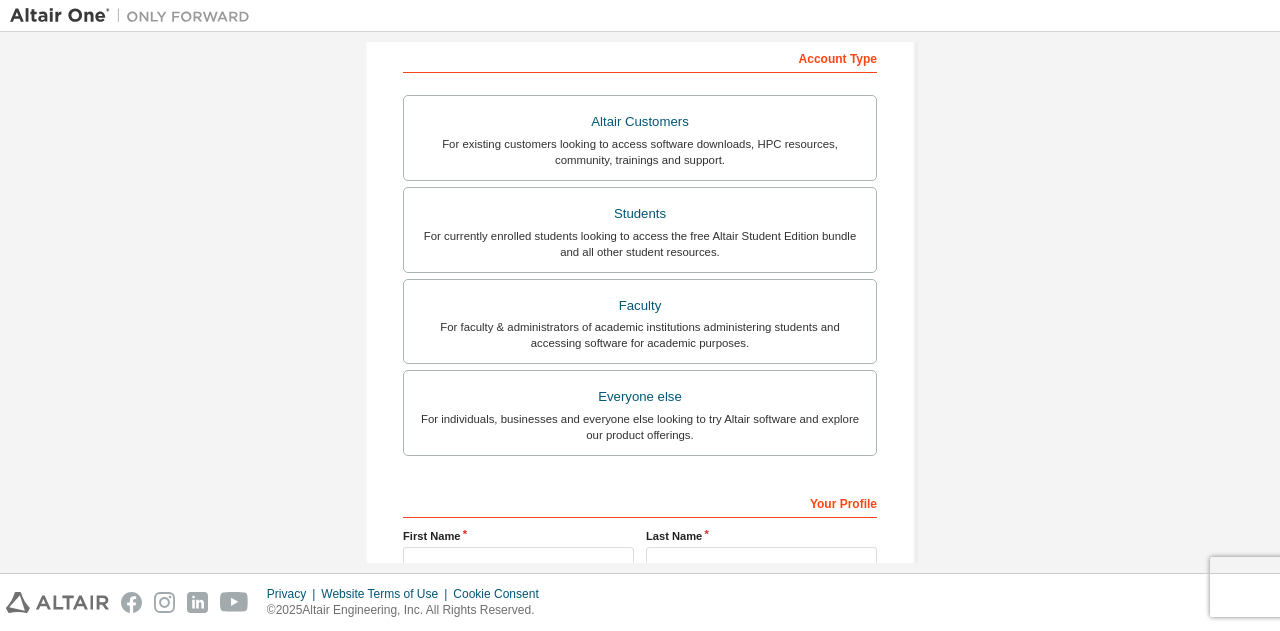 scroll, scrollTop: 312, scrollLeft: 0, axis: vertical 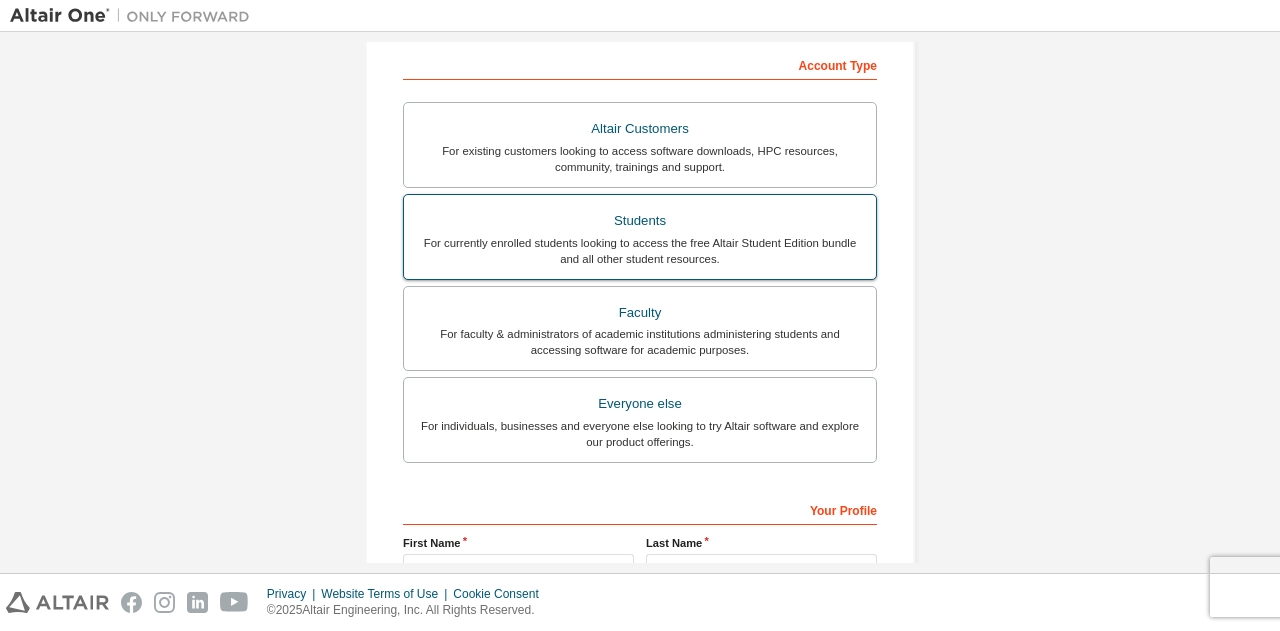 click on "For currently enrolled students looking to access the free Altair Student Edition bundle and all other student resources." at bounding box center [640, 251] 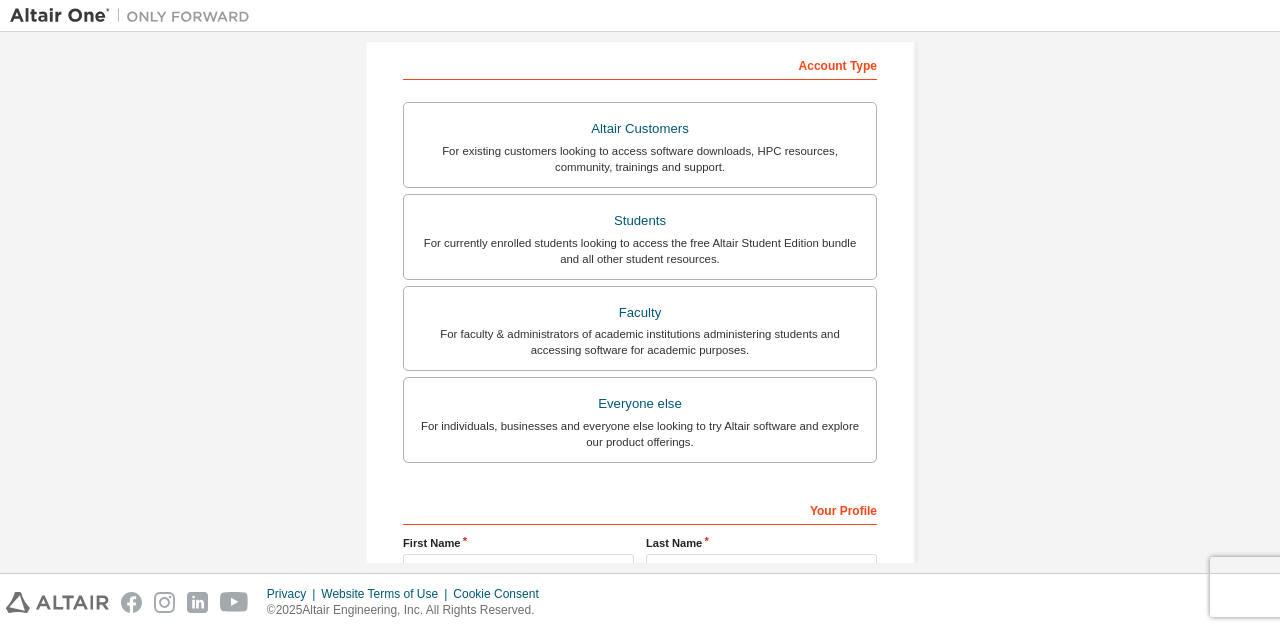 click on "**********" at bounding box center (640, 259) 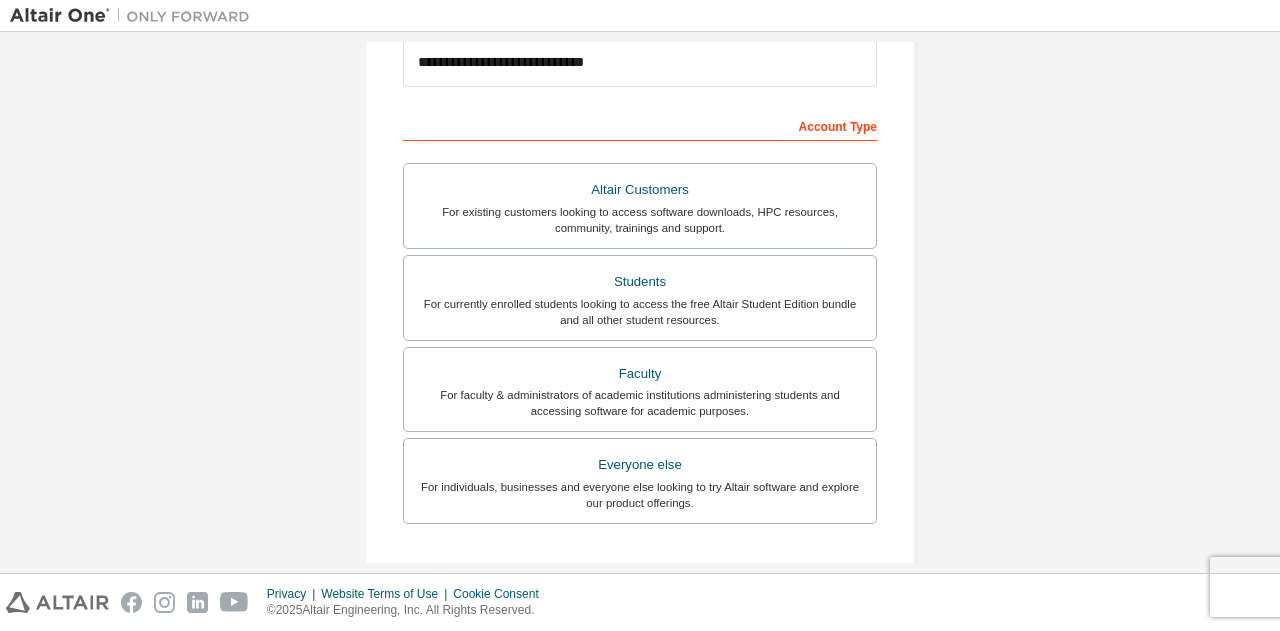 scroll, scrollTop: 266, scrollLeft: 0, axis: vertical 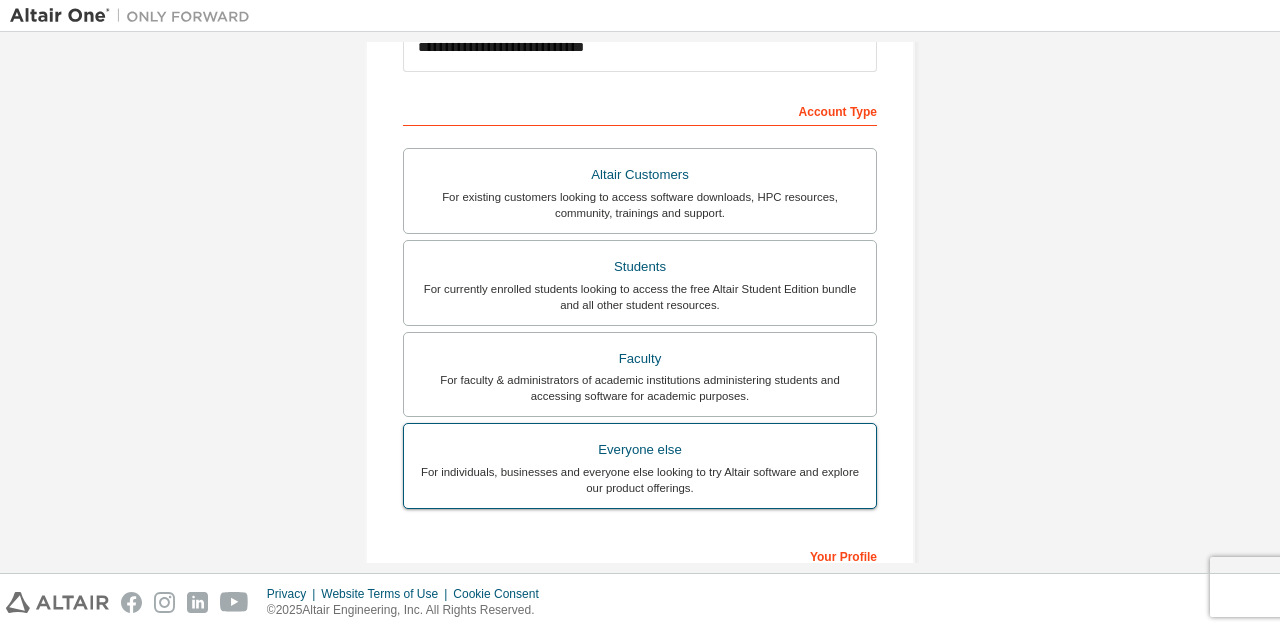 click on "Everyone else" at bounding box center [640, 450] 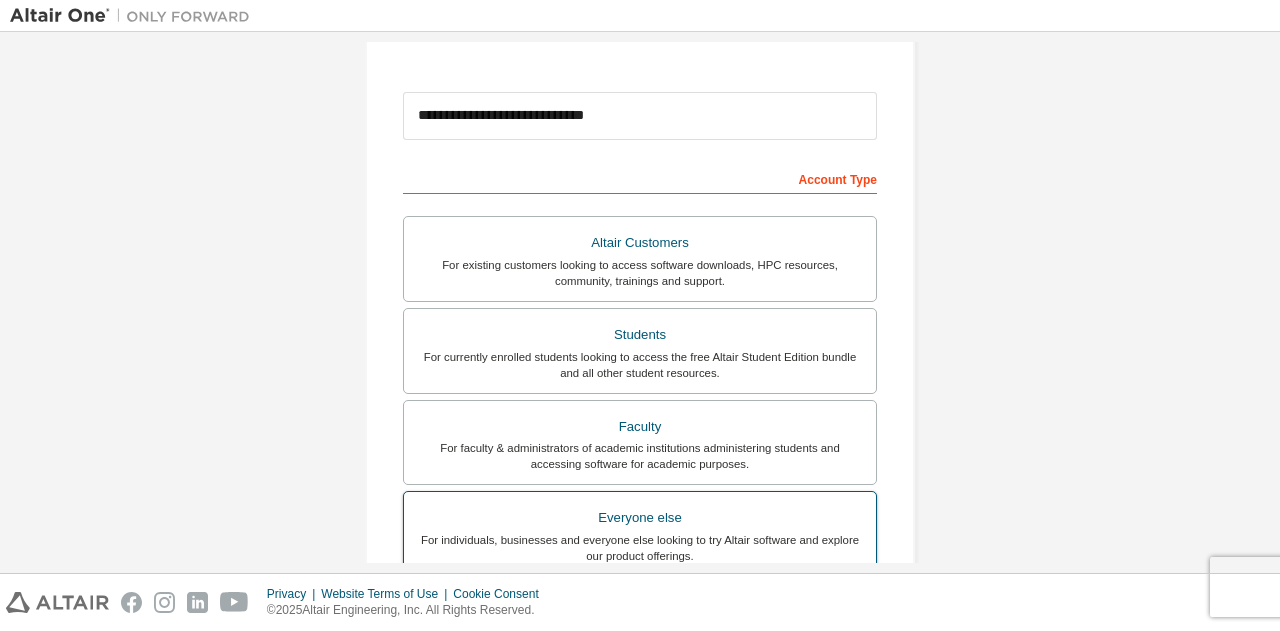scroll, scrollTop: 201, scrollLeft: 0, axis: vertical 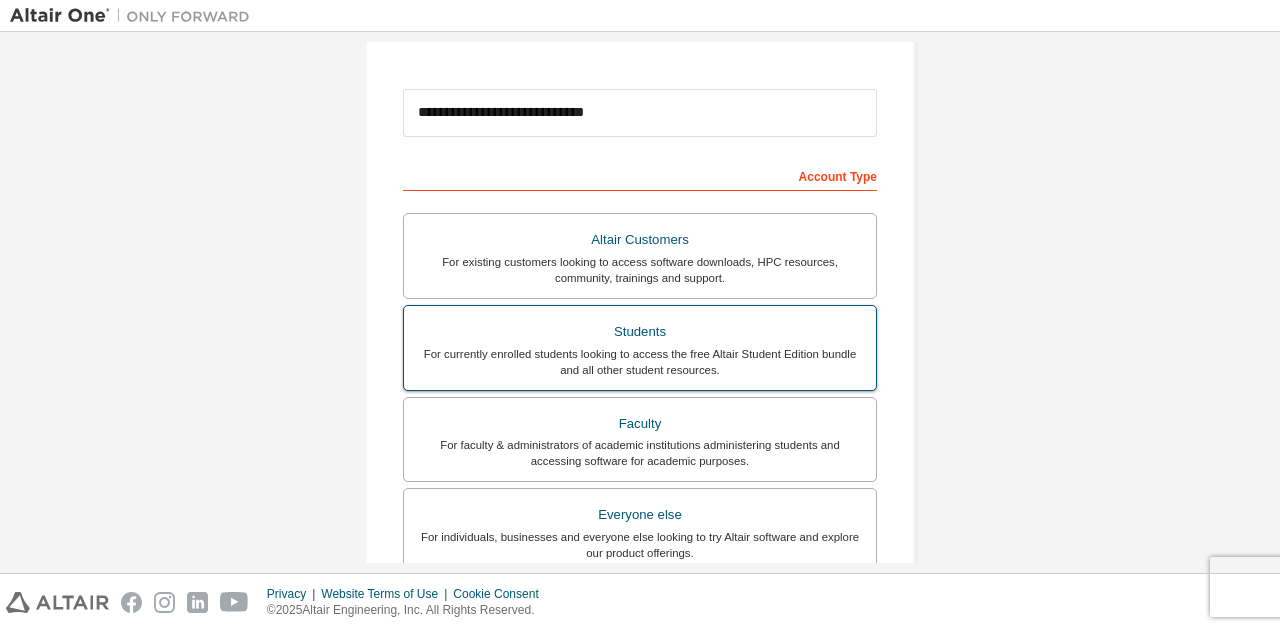 click on "Students" at bounding box center (640, 332) 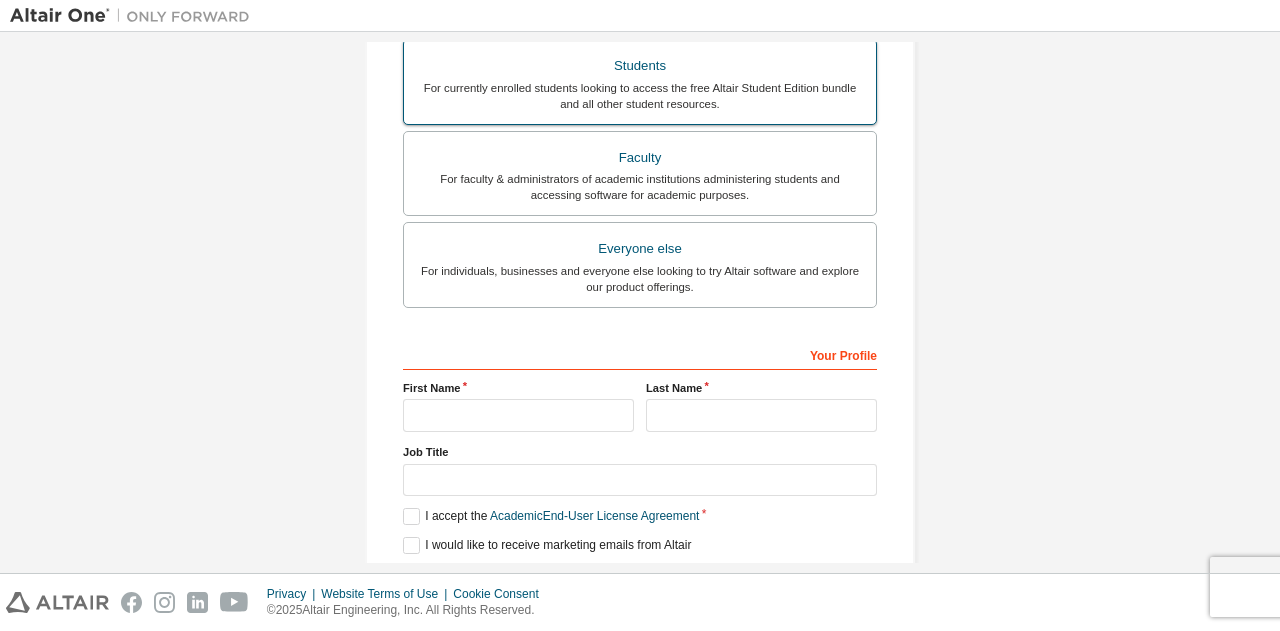 scroll, scrollTop: 468, scrollLeft: 0, axis: vertical 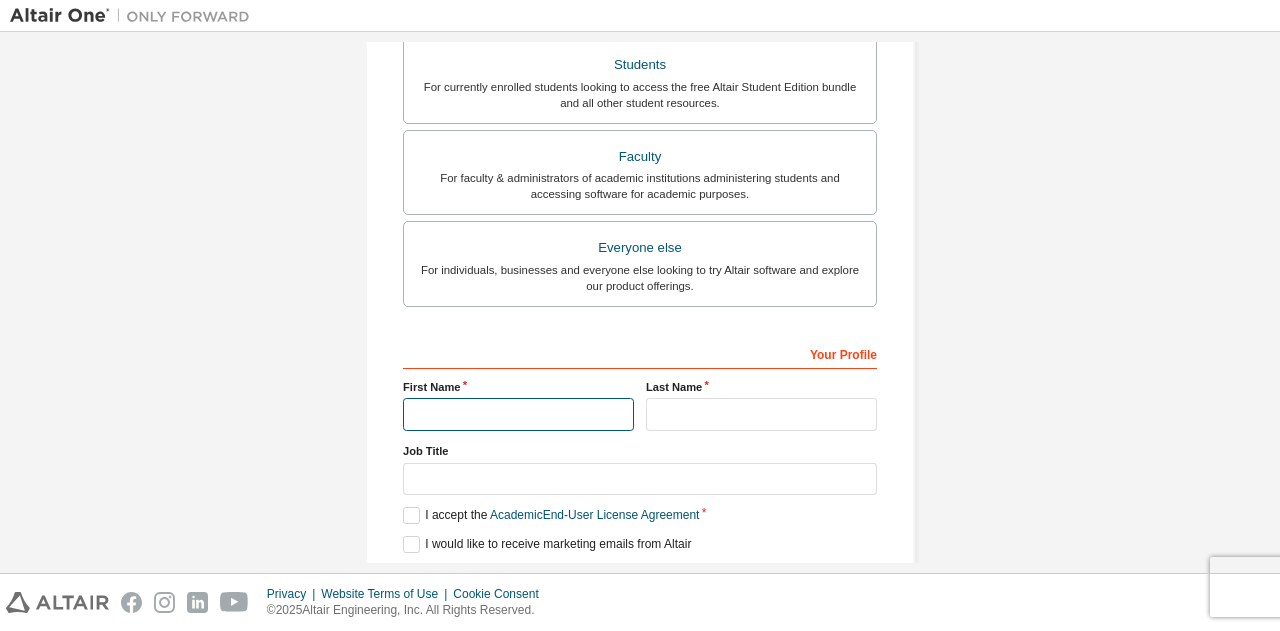 click at bounding box center [518, 414] 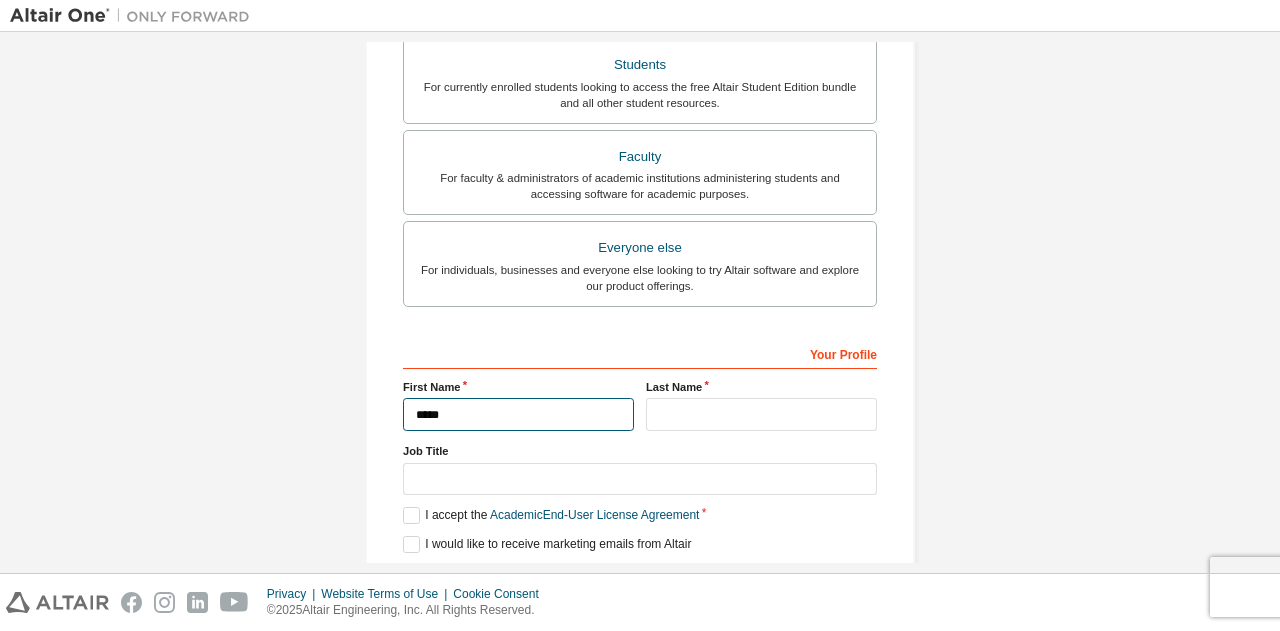 type on "*****" 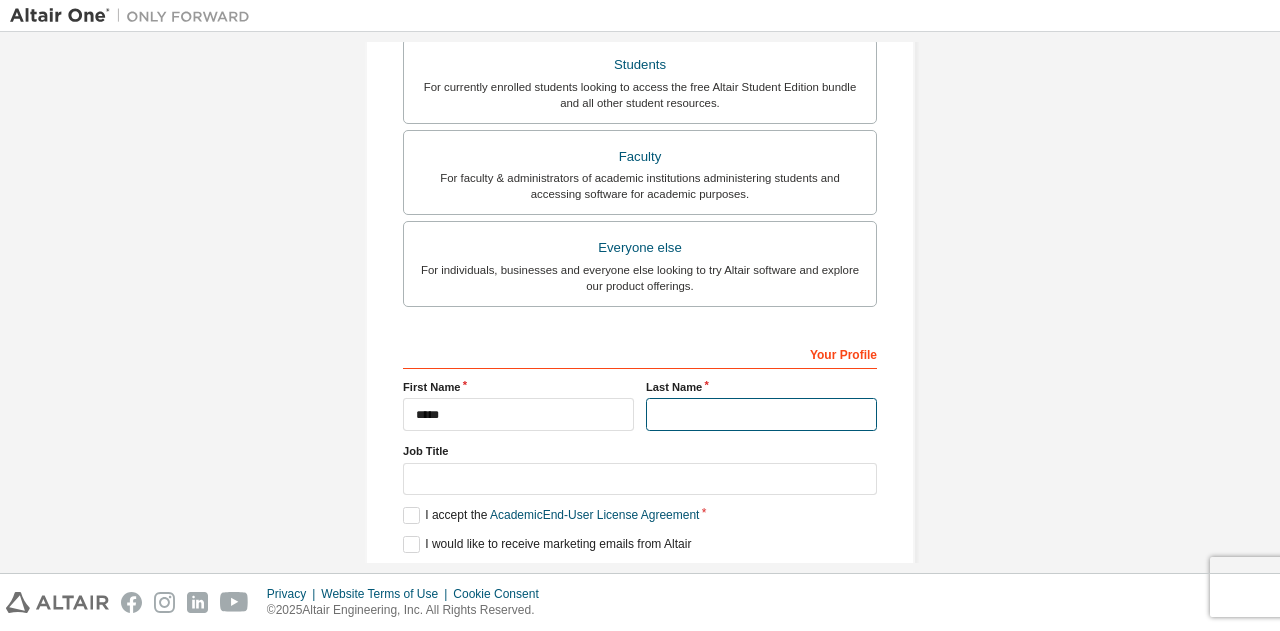 click at bounding box center [761, 414] 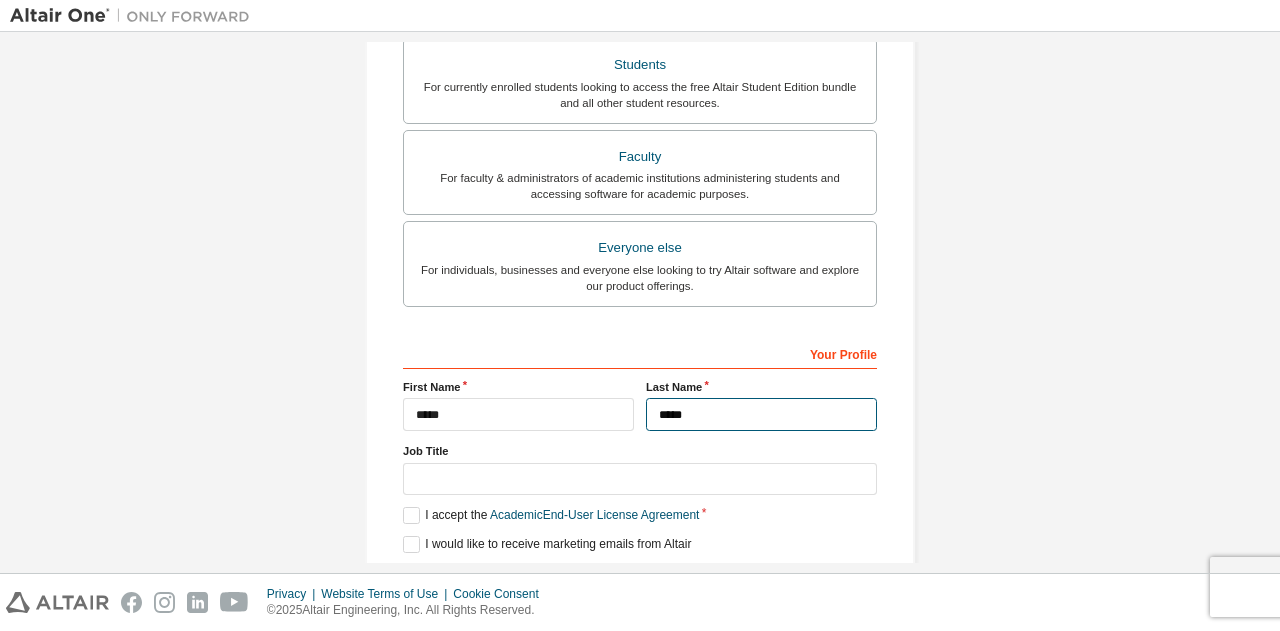 type on "*****" 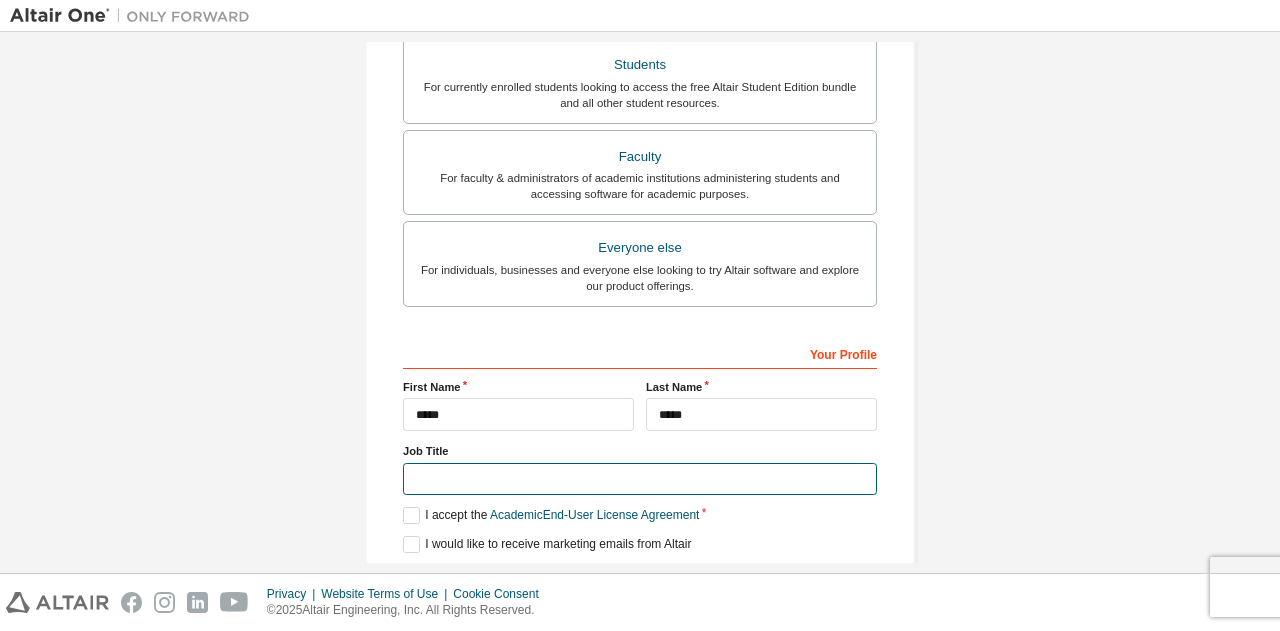 click at bounding box center (640, 479) 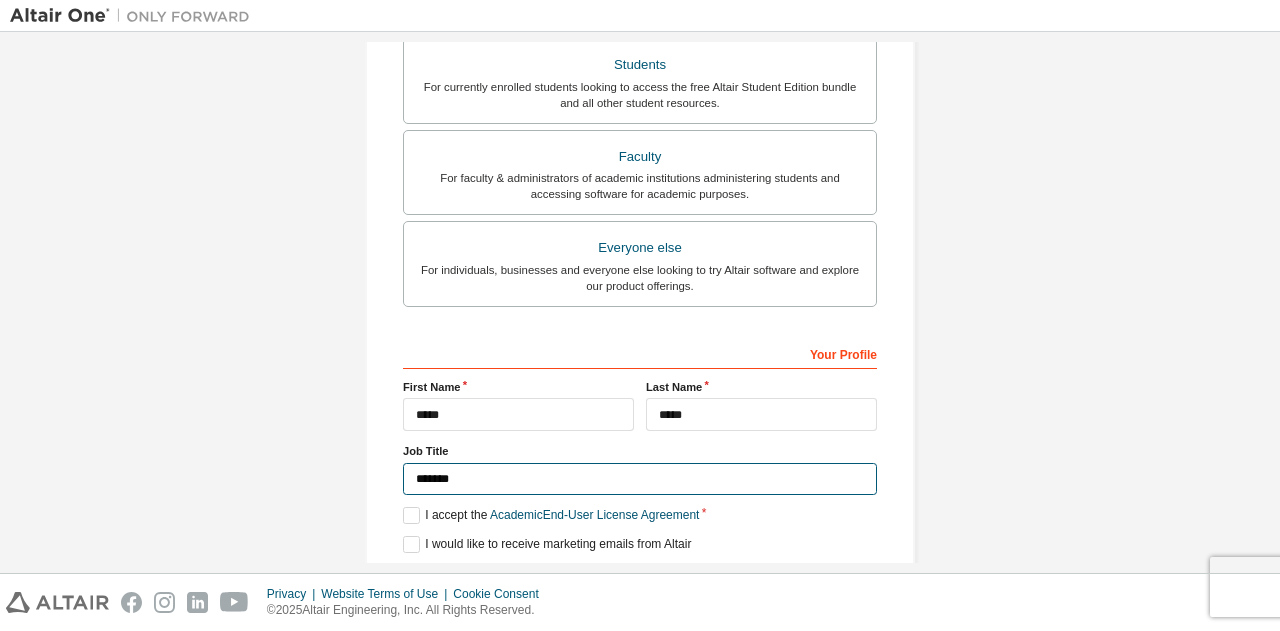 type on "*******" 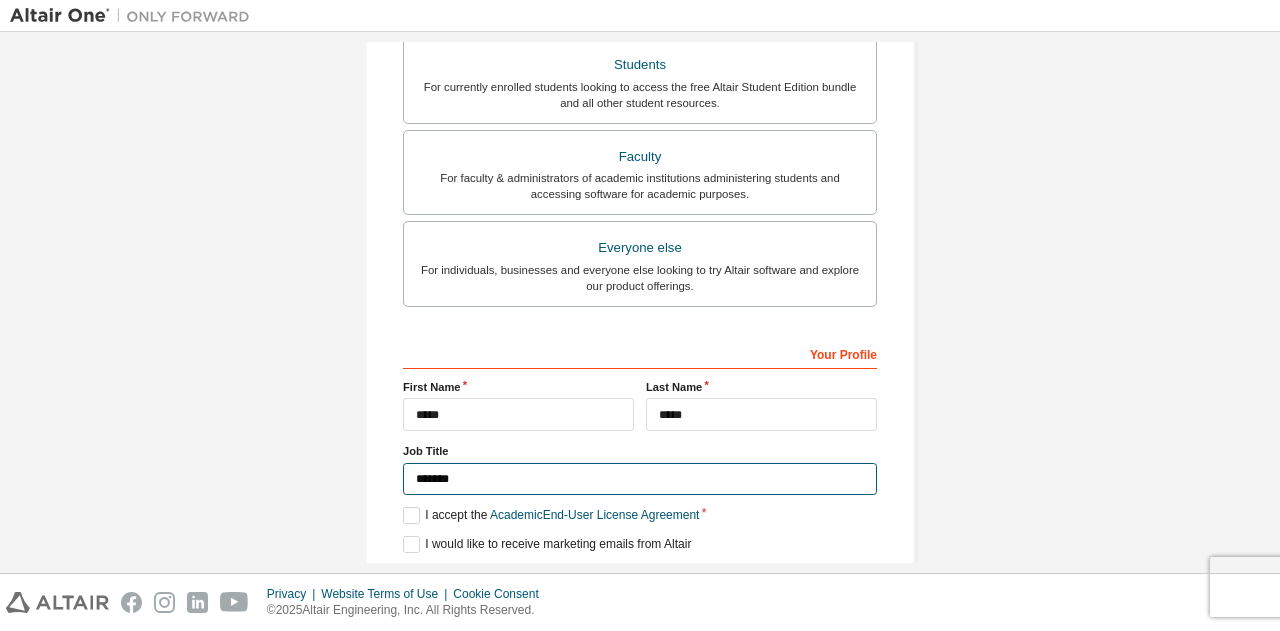 scroll, scrollTop: 530, scrollLeft: 0, axis: vertical 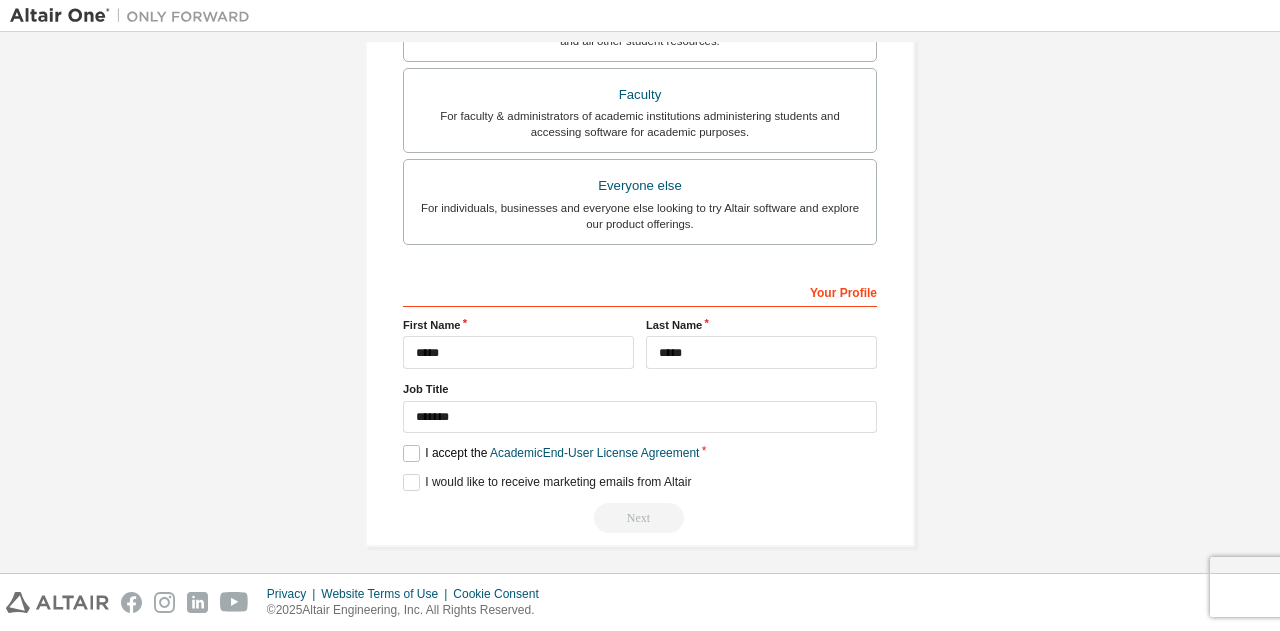 click on "I accept the   Academic   End-User License Agreement" at bounding box center (551, 453) 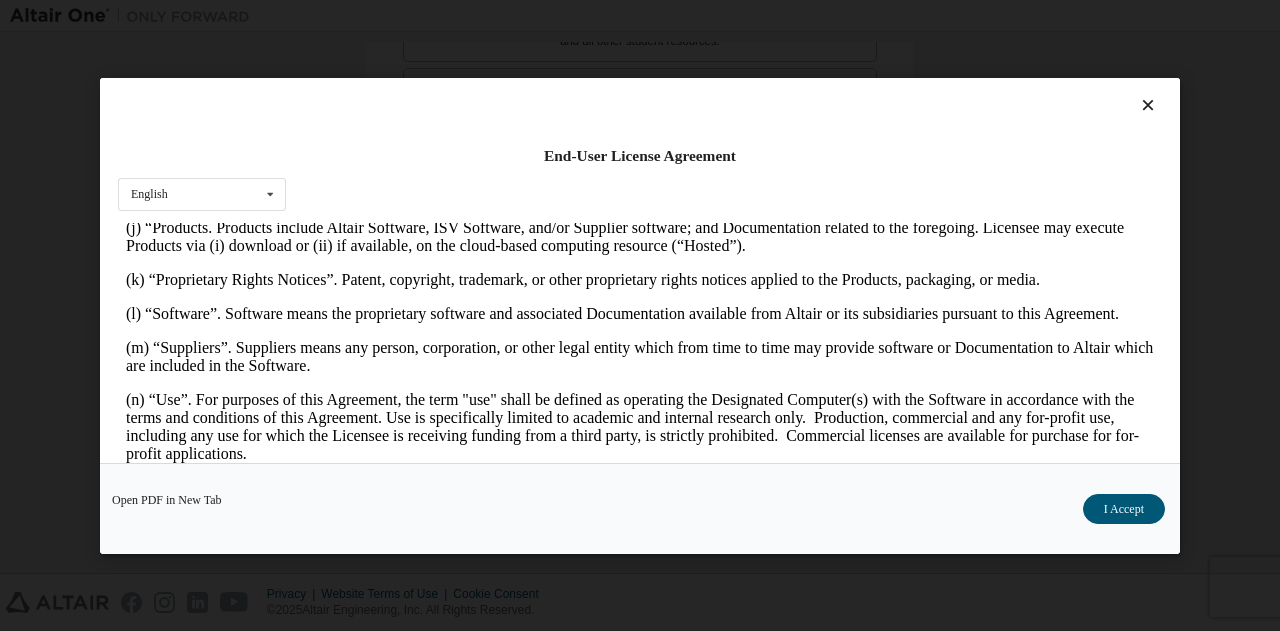 scroll, scrollTop: 961, scrollLeft: 0, axis: vertical 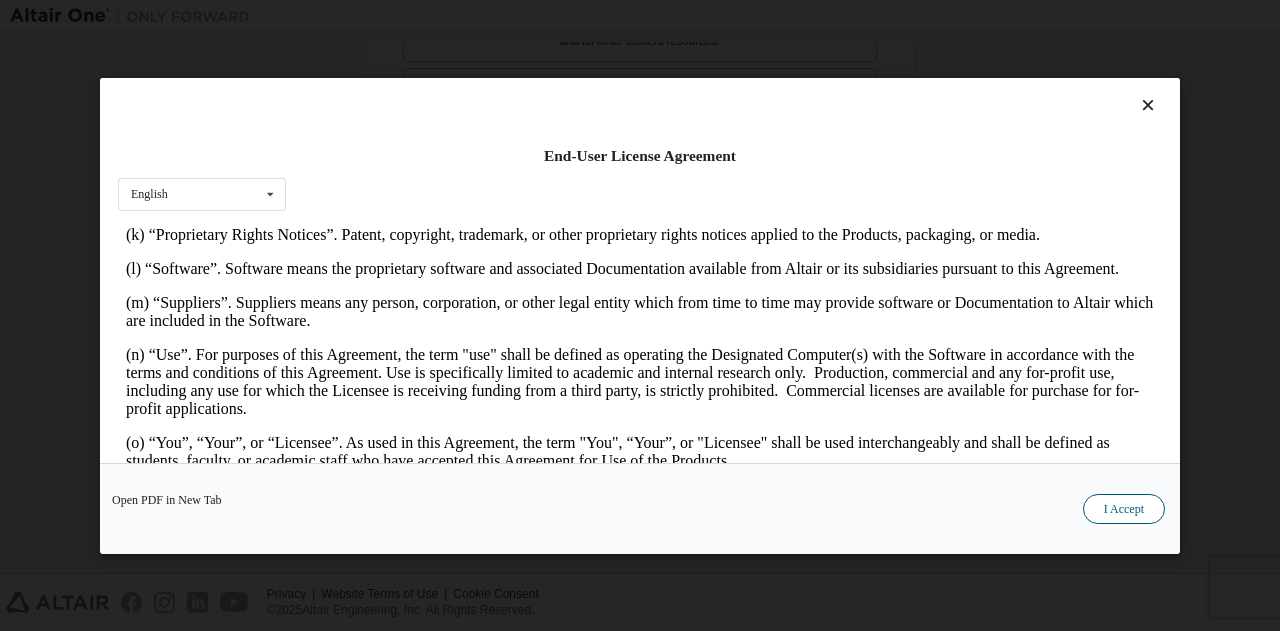 click on "I Accept" at bounding box center [1124, 508] 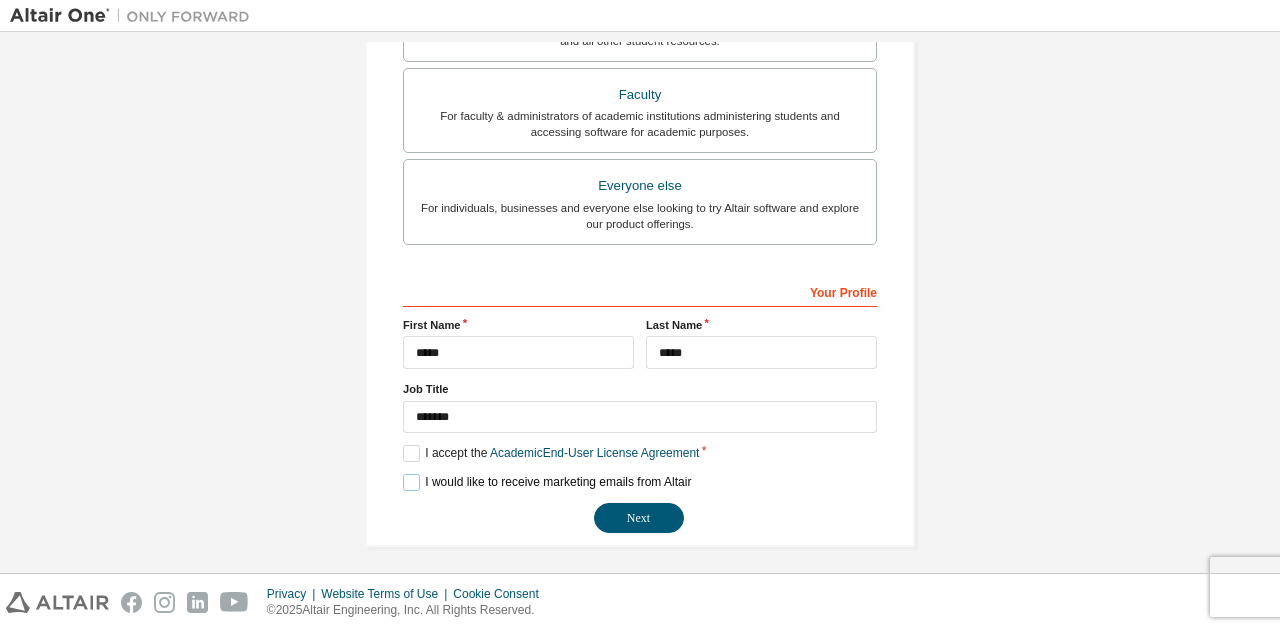 click on "I would like to receive marketing emails from Altair" at bounding box center (547, 482) 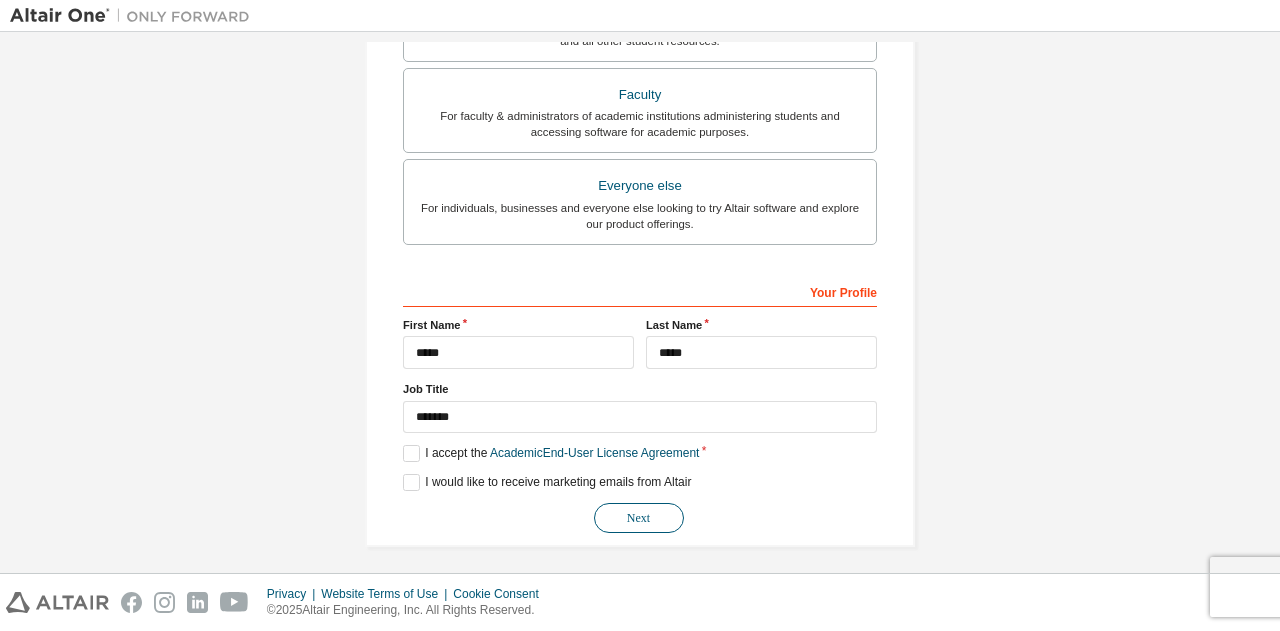 click on "Next" at bounding box center (639, 518) 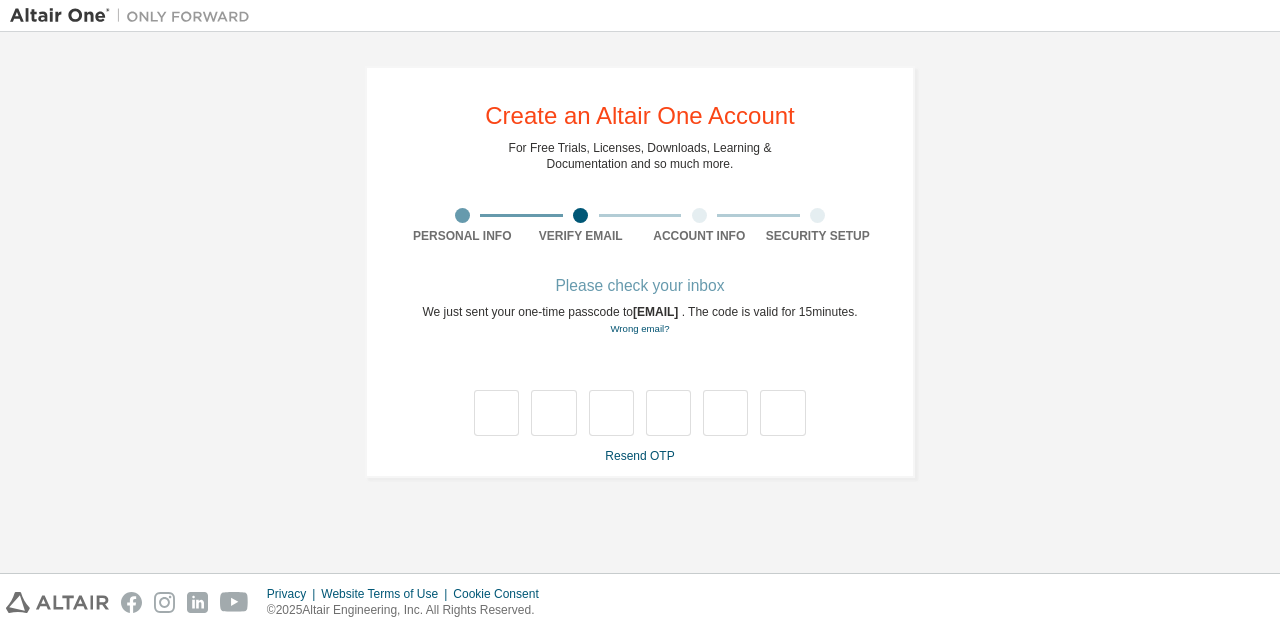 scroll, scrollTop: 0, scrollLeft: 0, axis: both 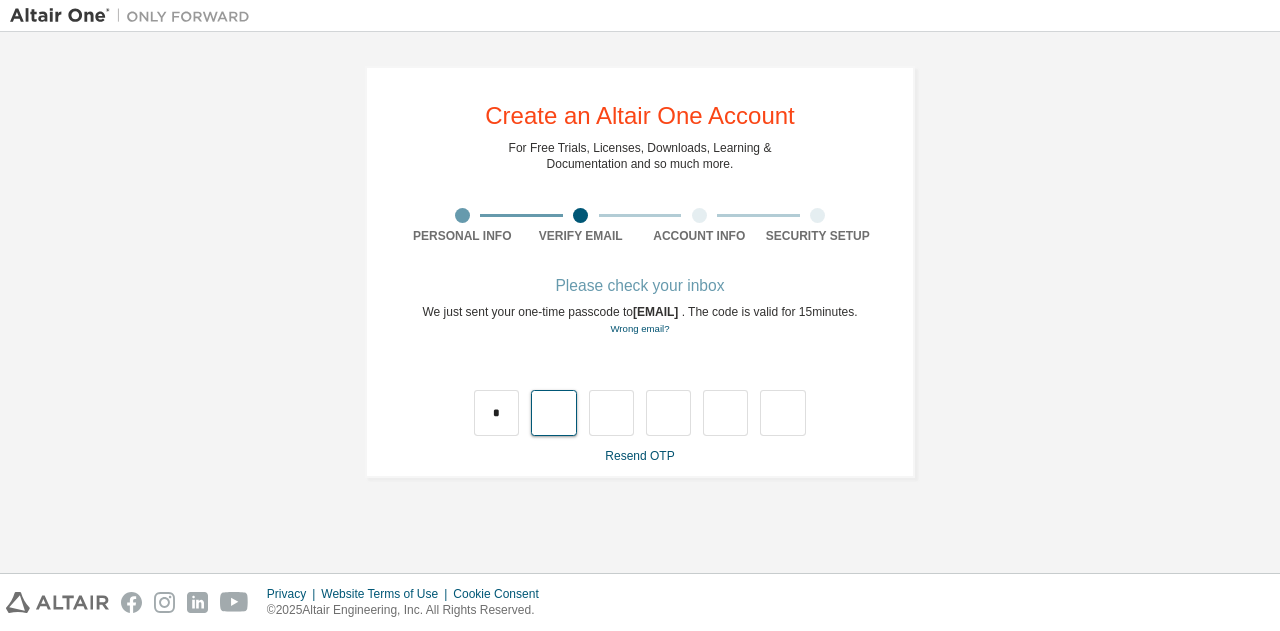 type on "*" 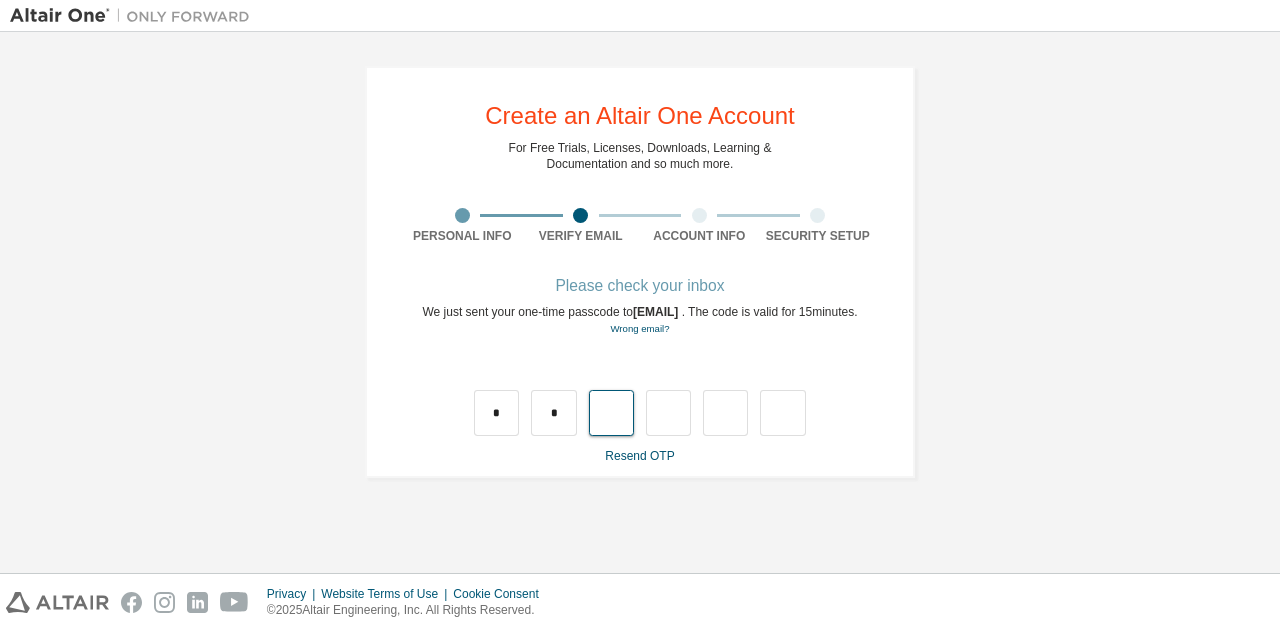 type on "*" 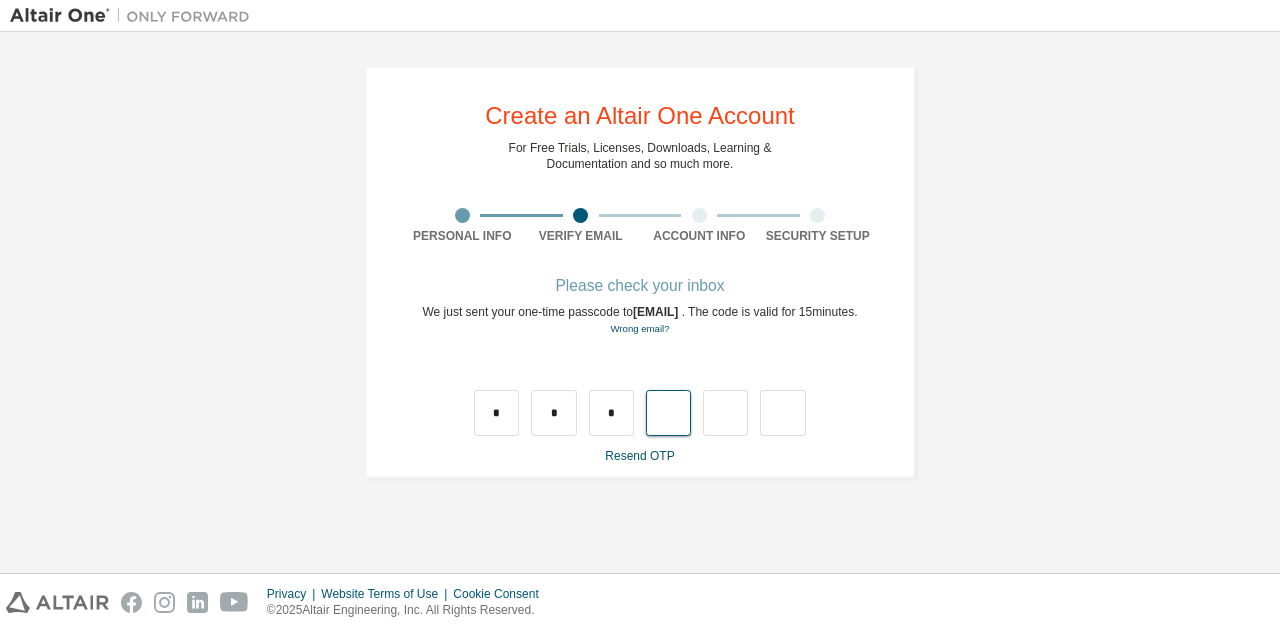 type on "*" 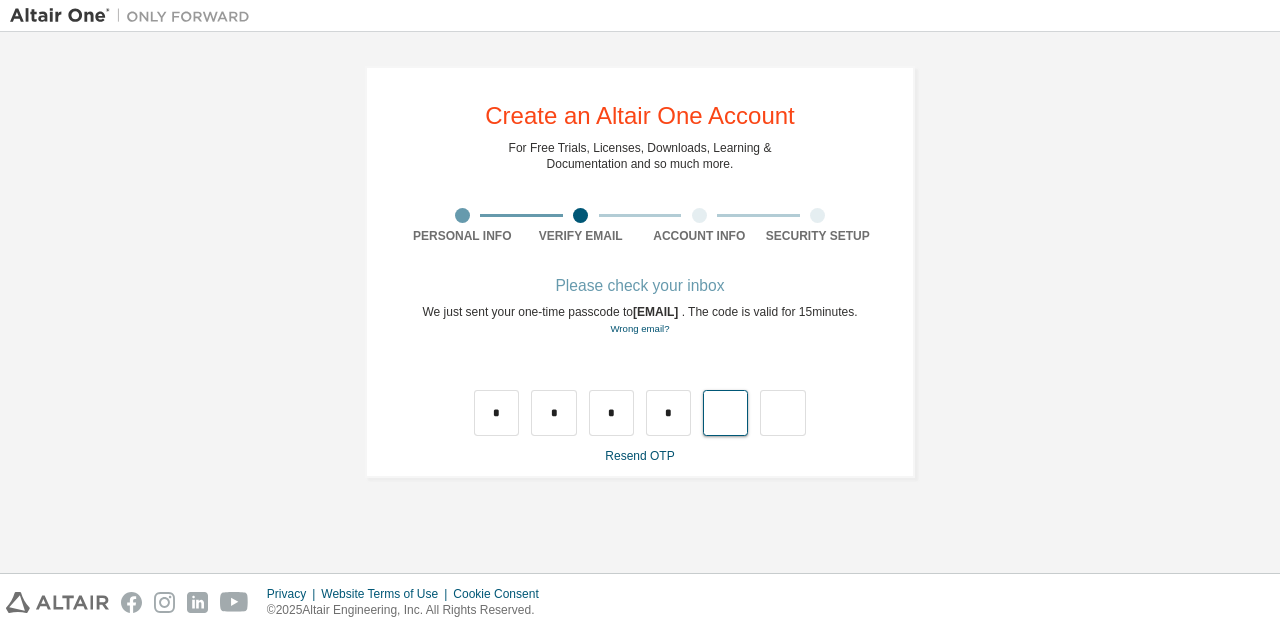 type on "*" 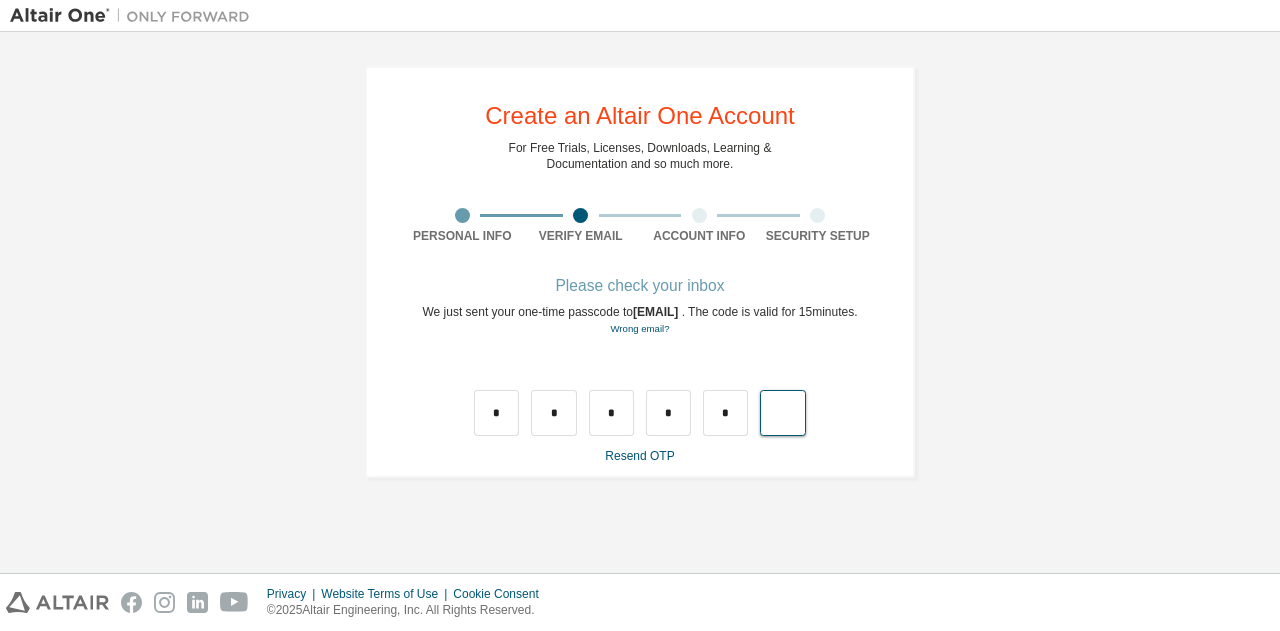 type on "*" 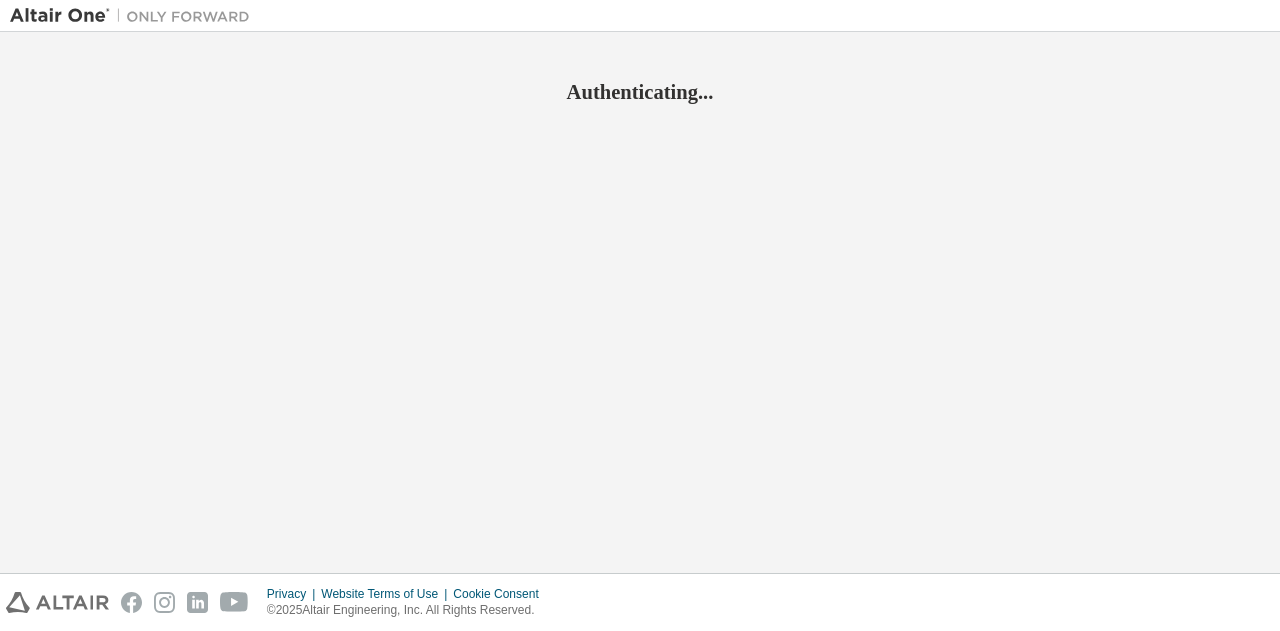 scroll, scrollTop: 0, scrollLeft: 0, axis: both 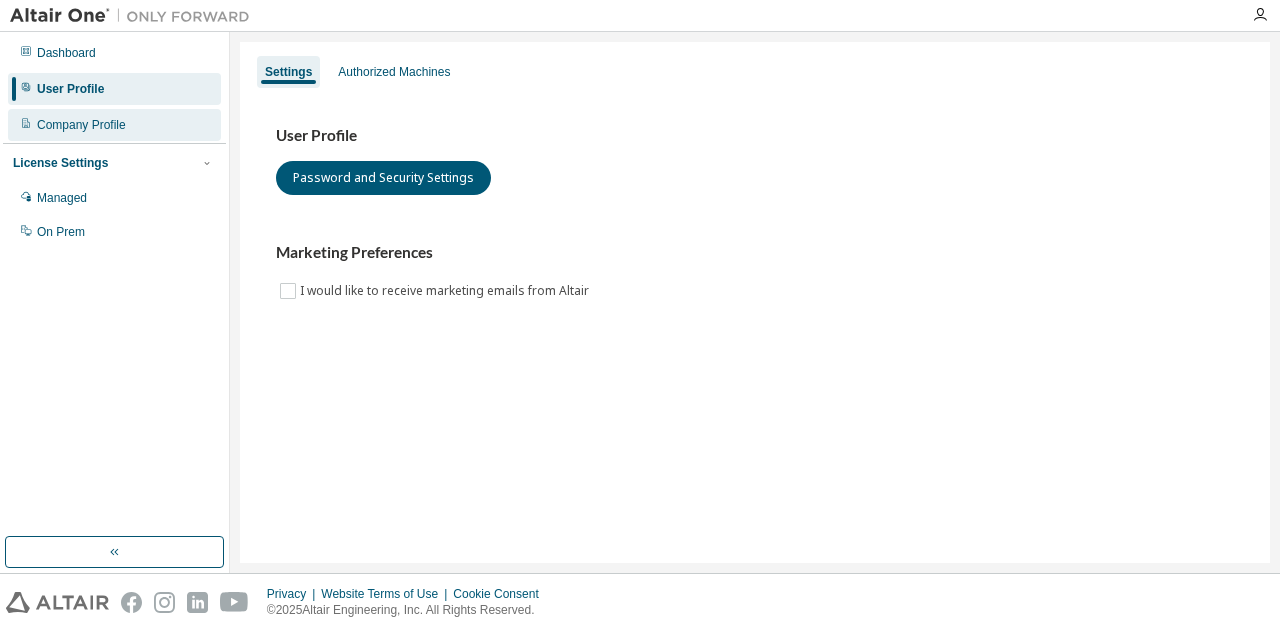 click on "Company Profile" at bounding box center (114, 125) 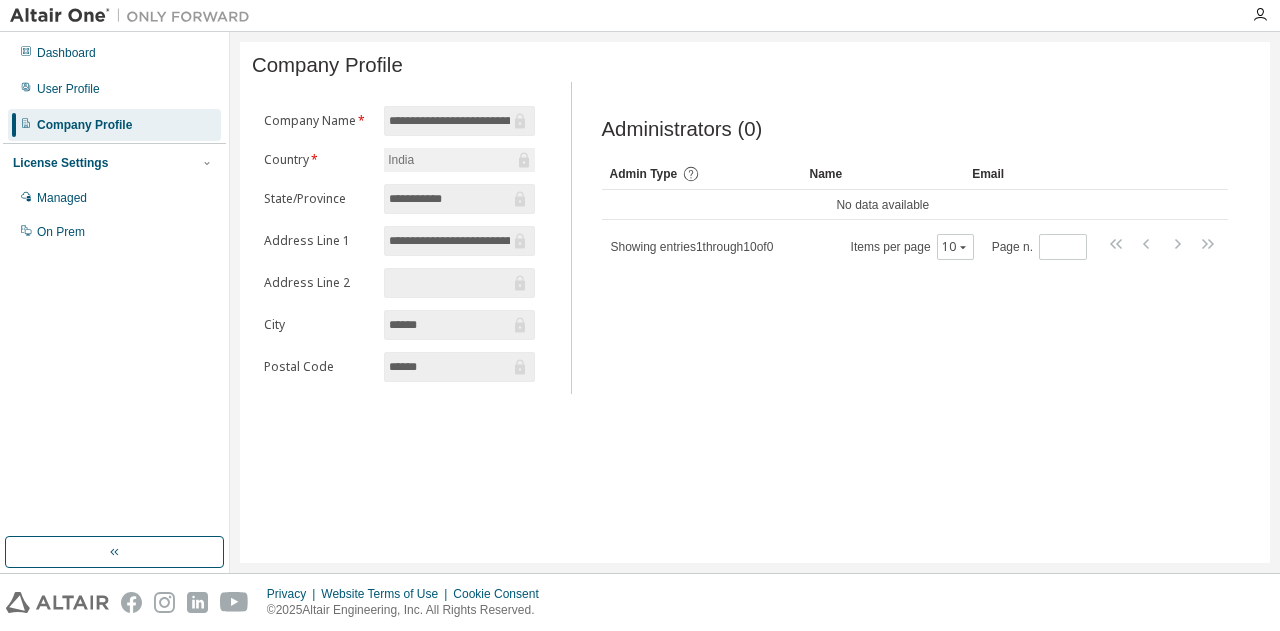 click on "Company Profile" at bounding box center [114, 125] 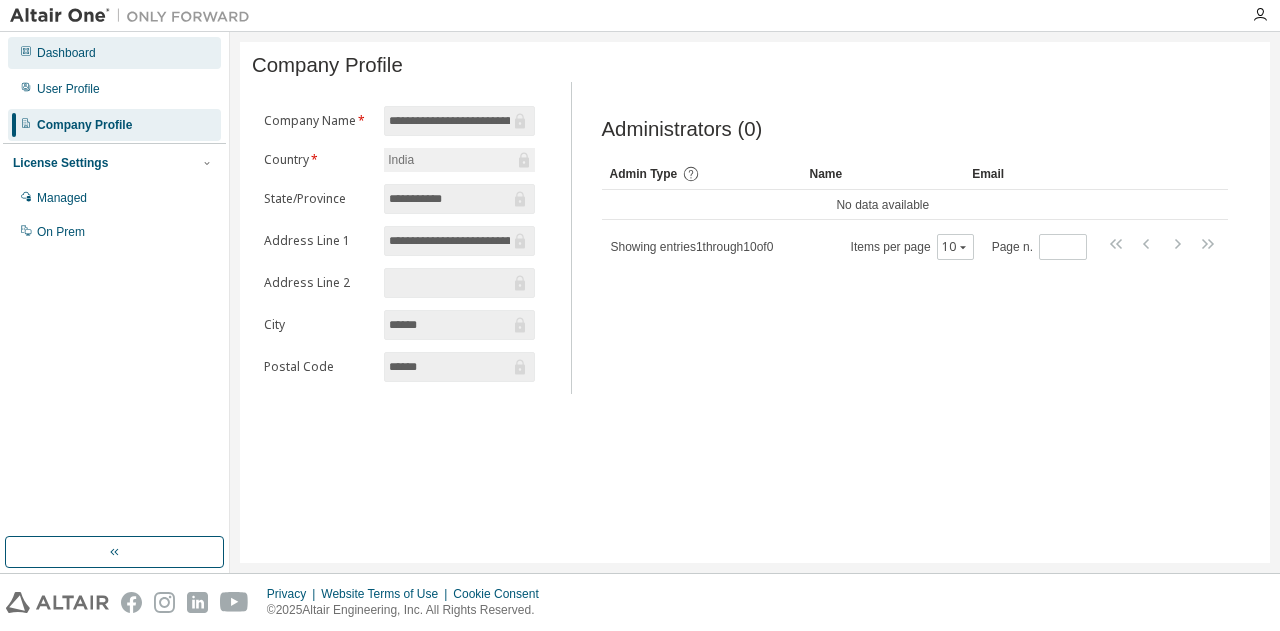click on "Dashboard" at bounding box center [114, 53] 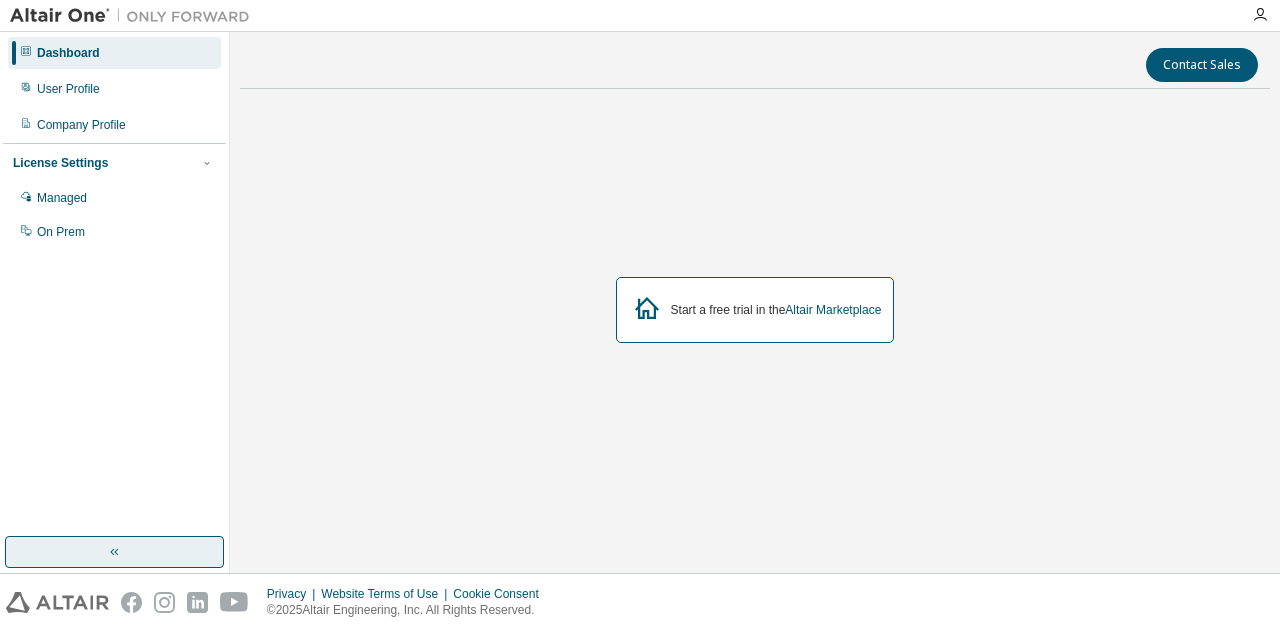 click 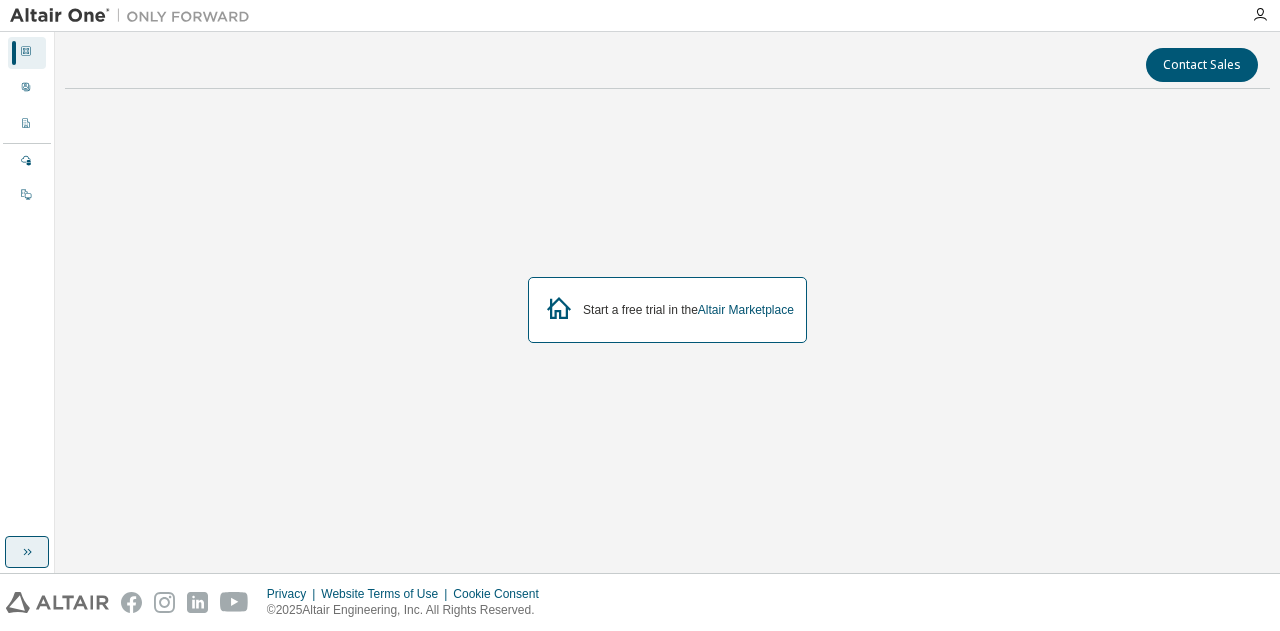 click 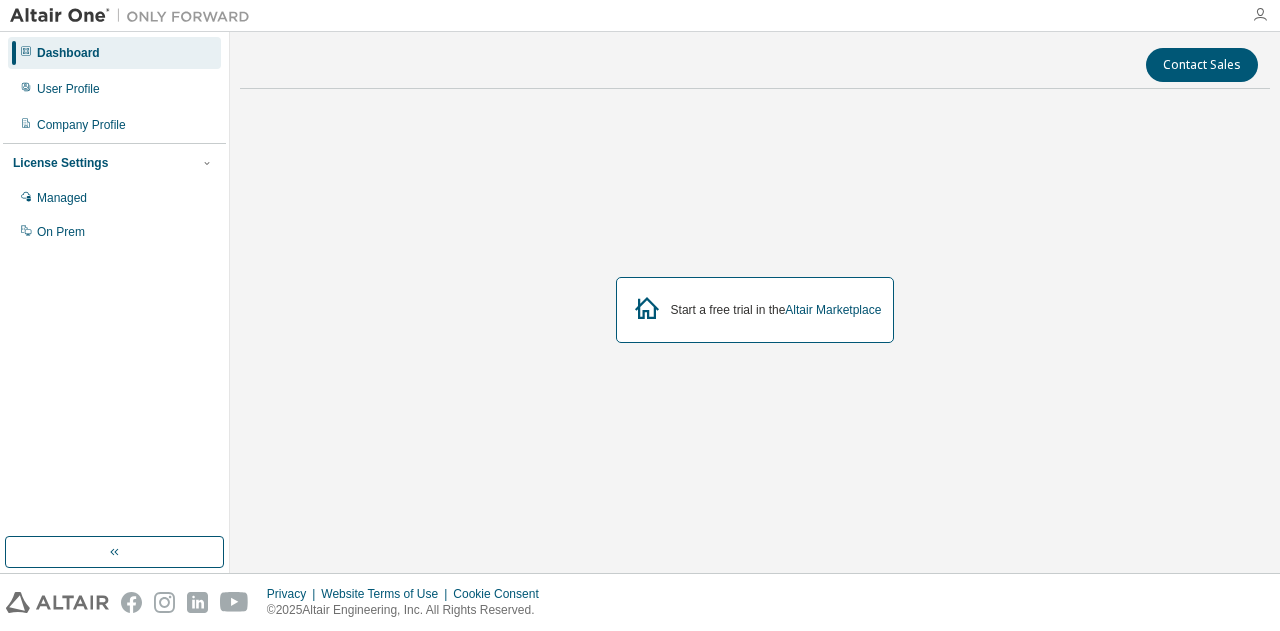 click at bounding box center (1260, 15) 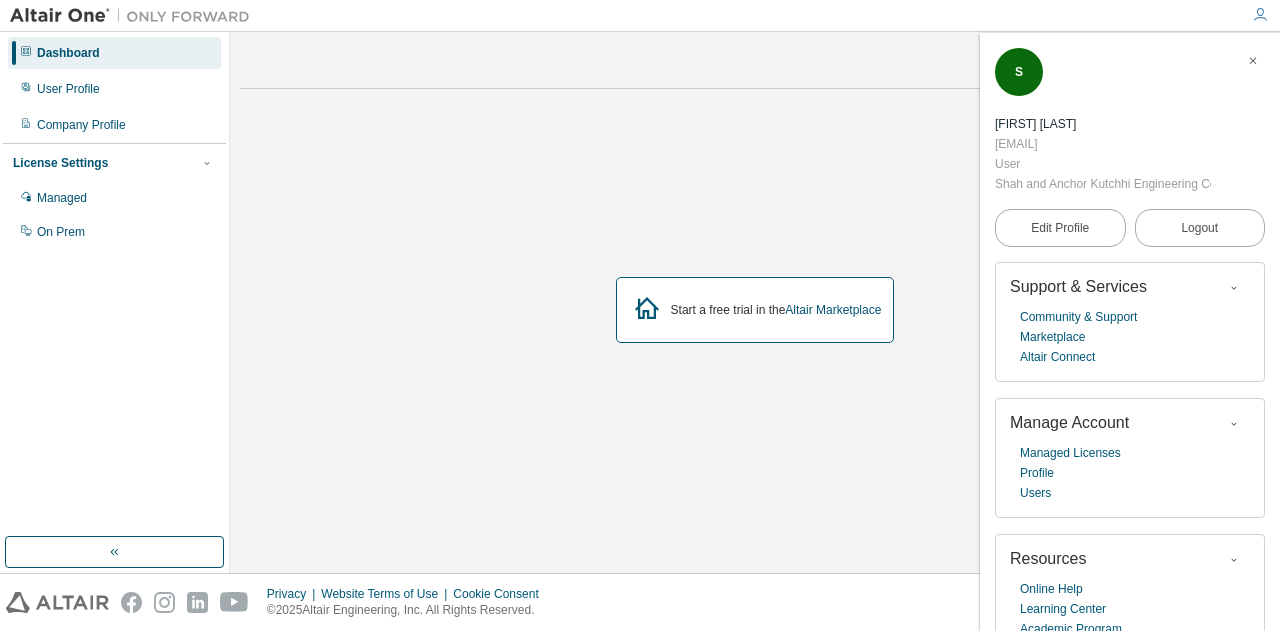 click on "Contact Sales" at bounding box center (755, 65) 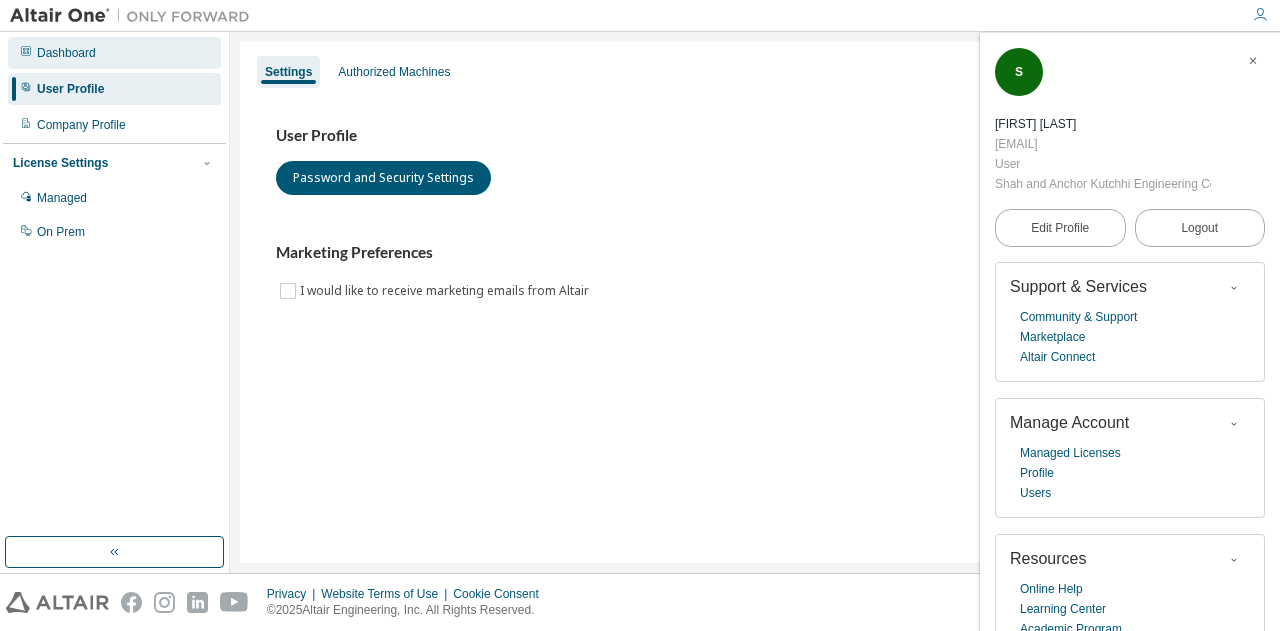 click on "Dashboard" at bounding box center (66, 53) 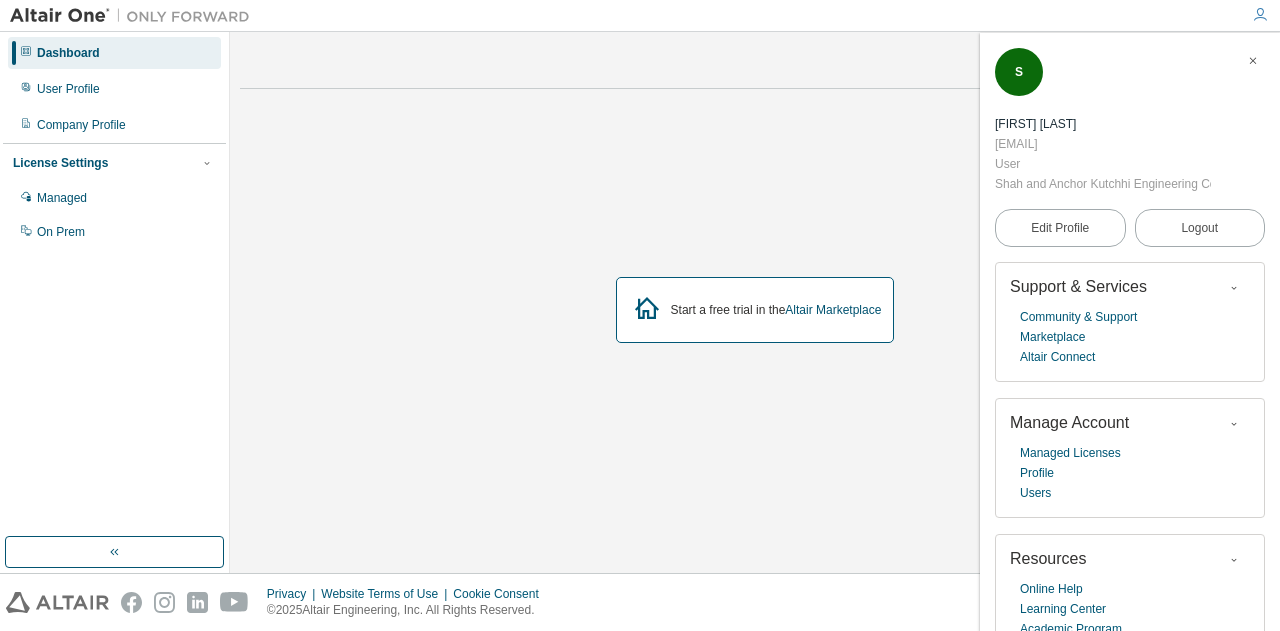 click at bounding box center (1253, 61) 